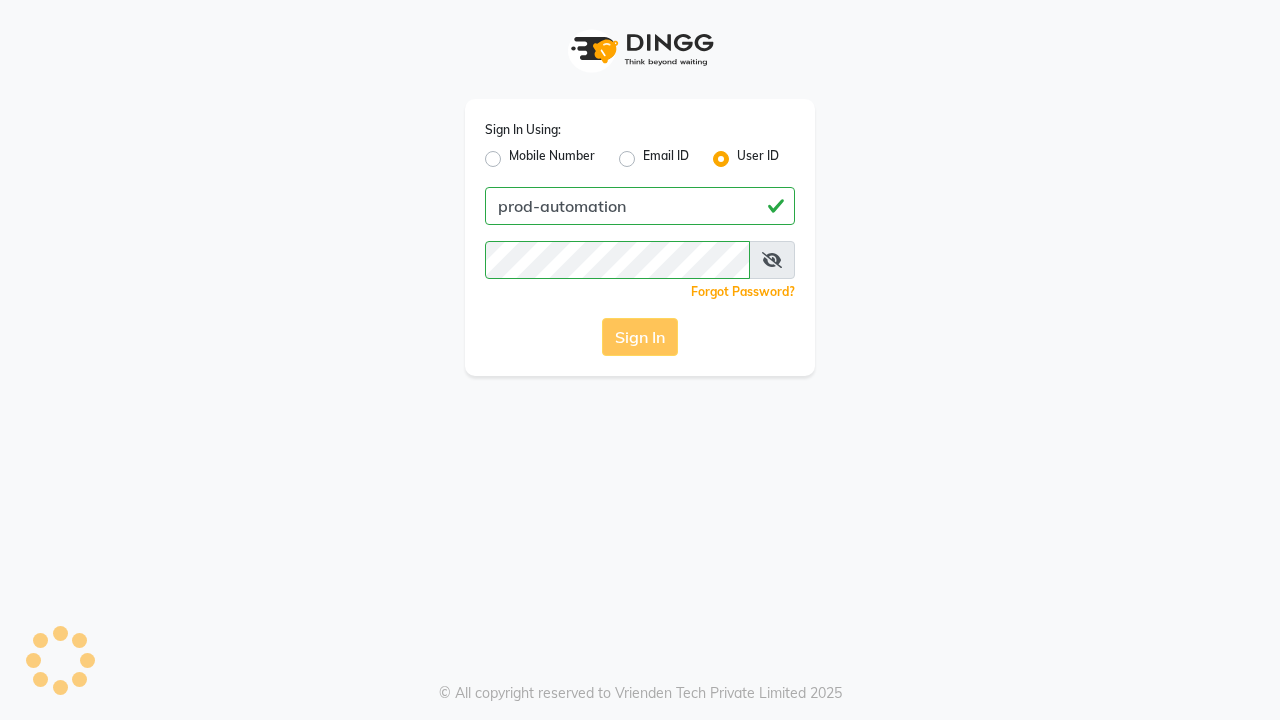 scroll, scrollTop: 0, scrollLeft: 0, axis: both 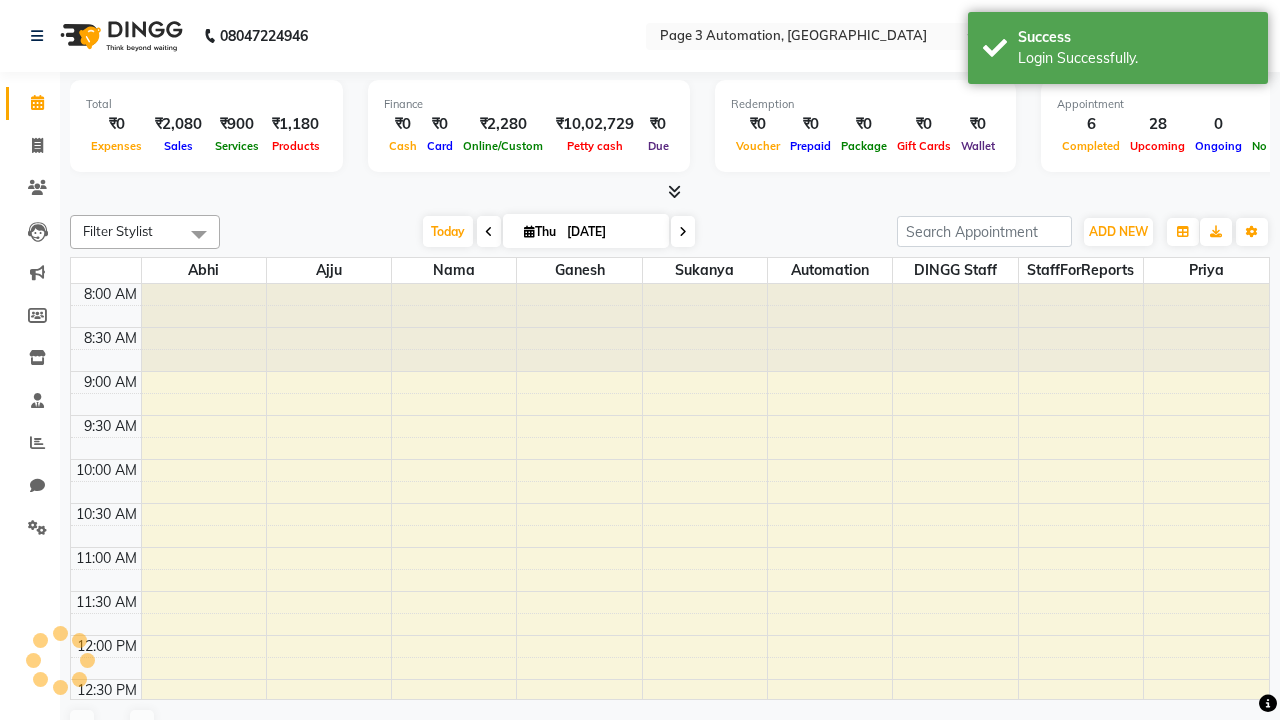 select on "en" 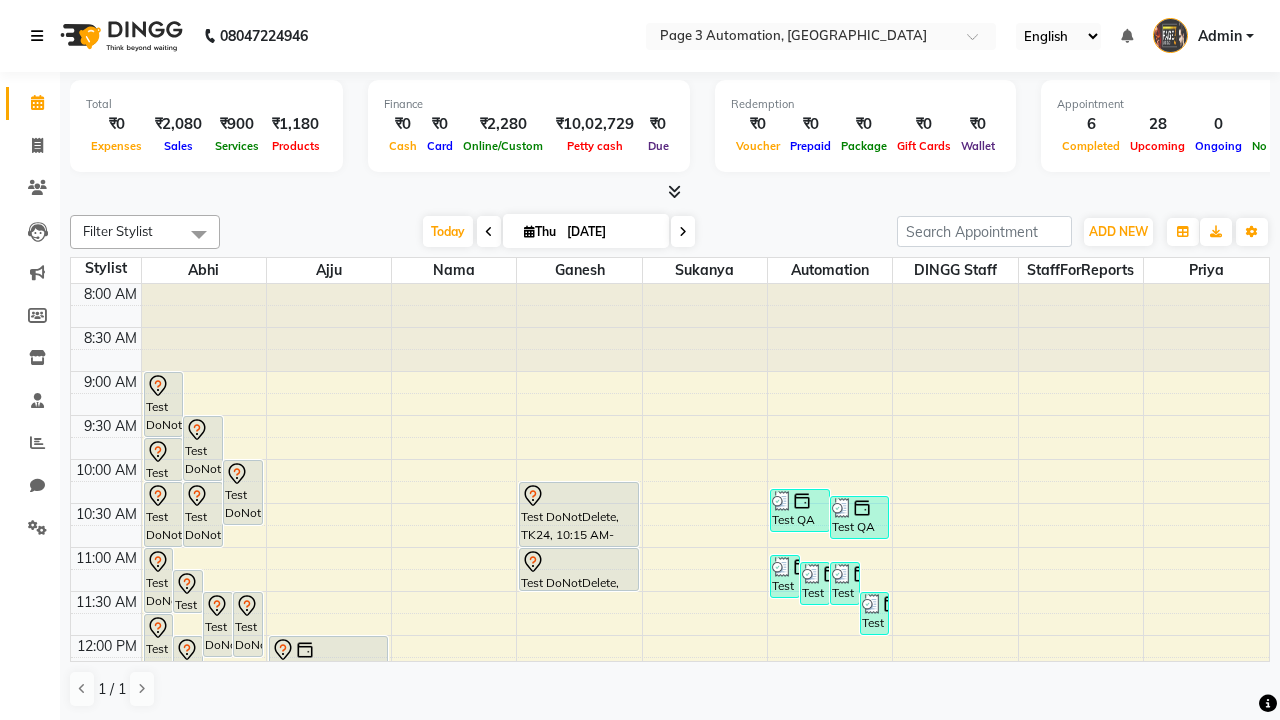 click at bounding box center (37, 36) 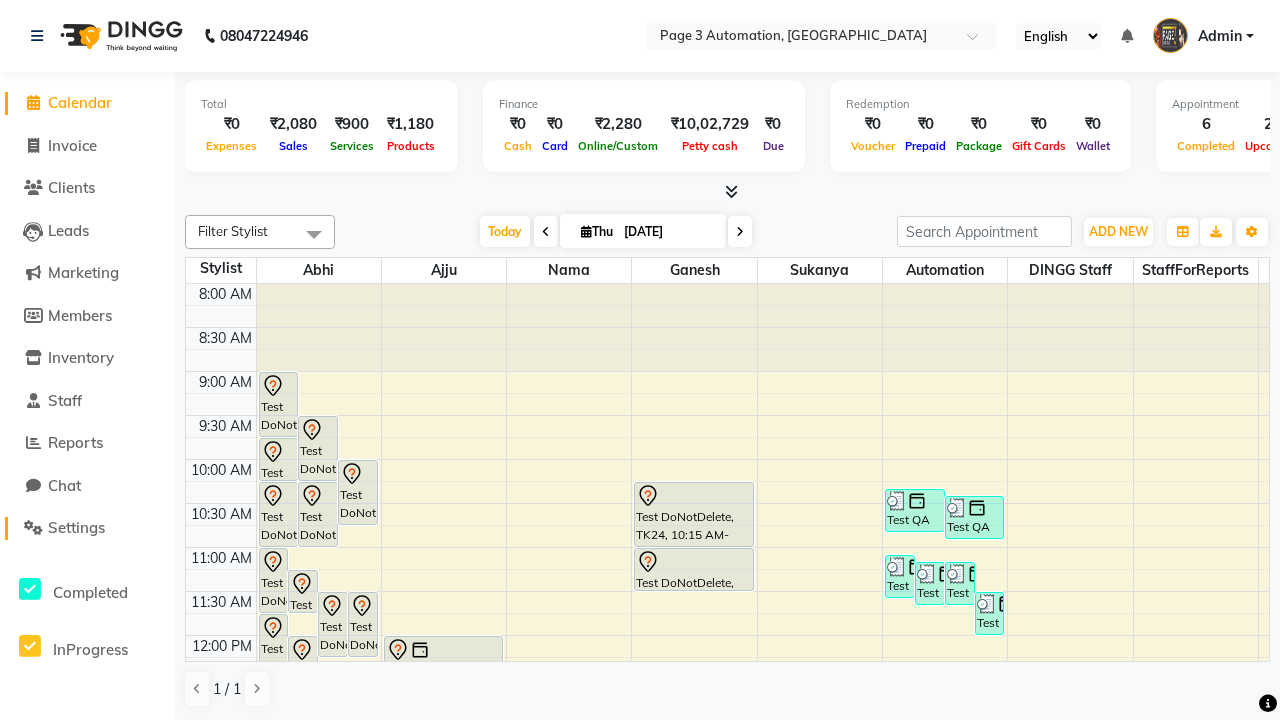 click on "Settings" 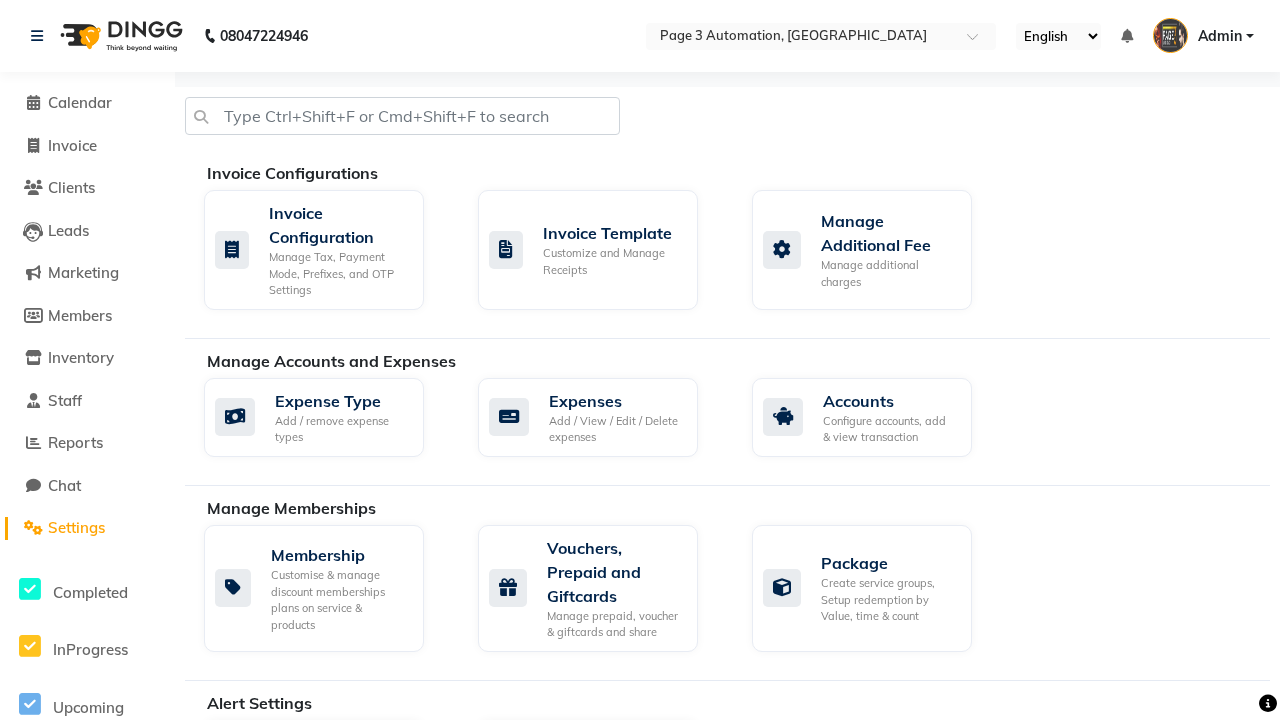 click on "Services" 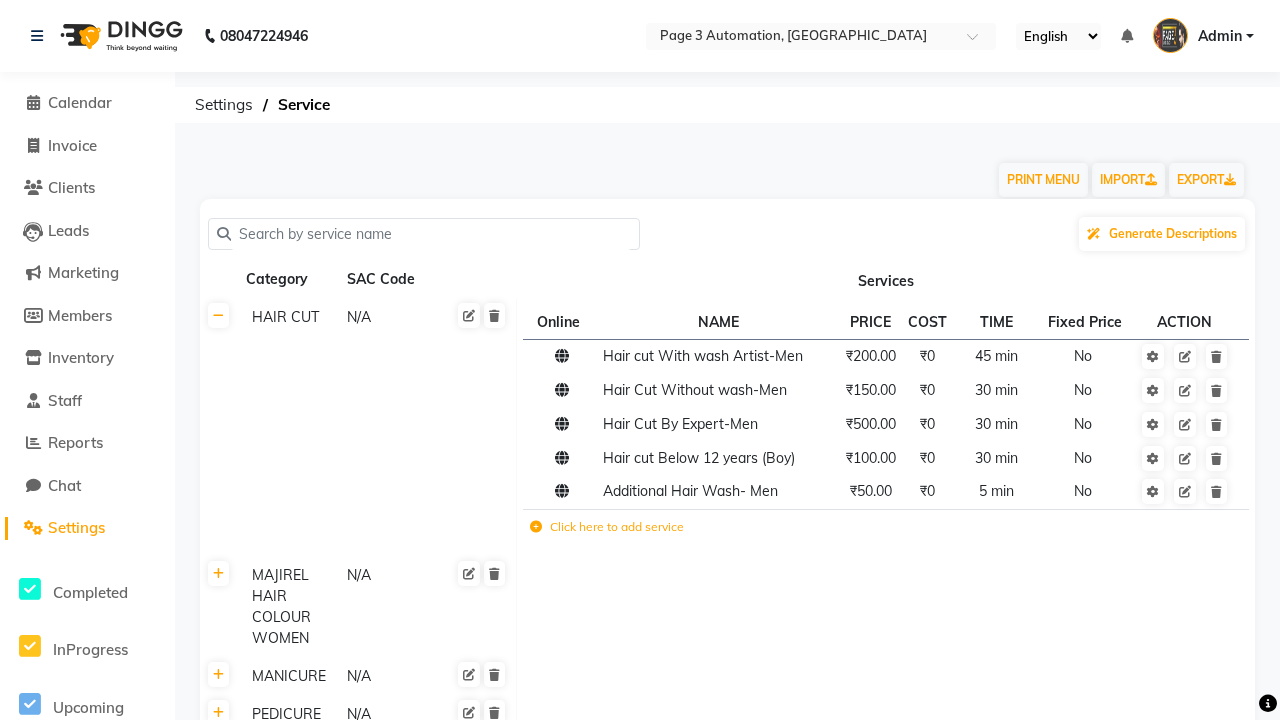 scroll, scrollTop: 9474, scrollLeft: 0, axis: vertical 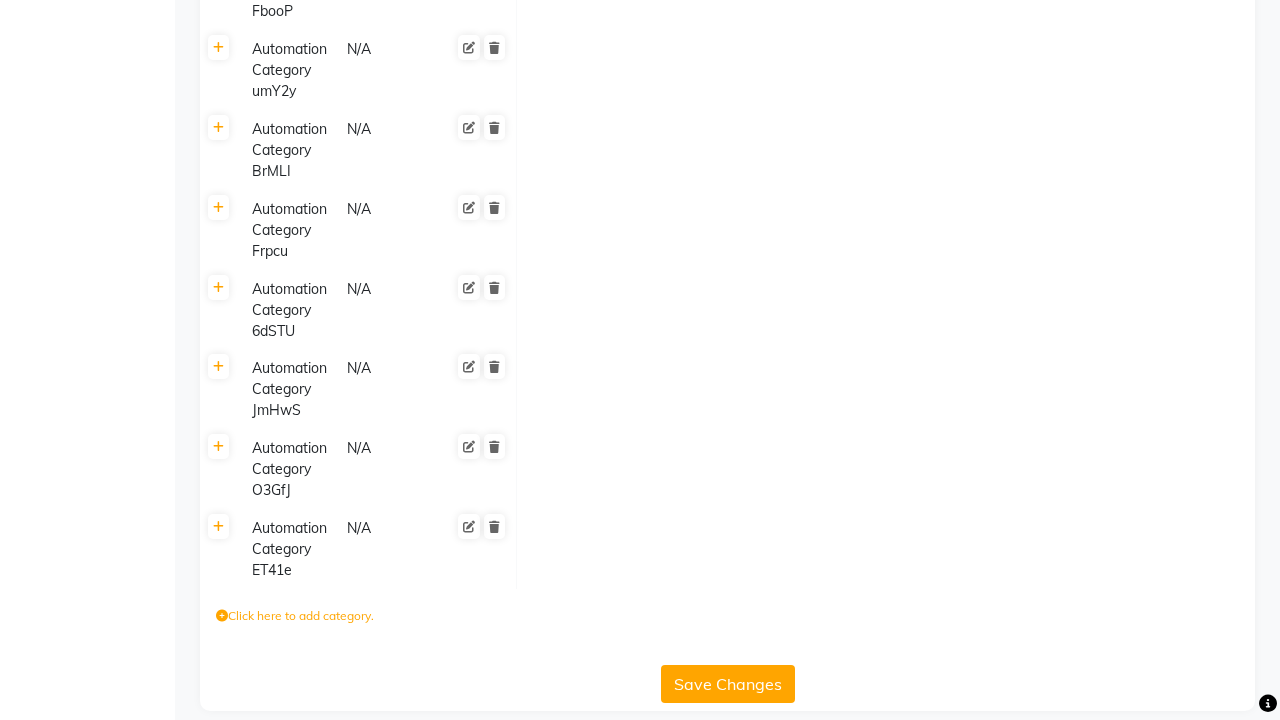 click on "Click here to add category." 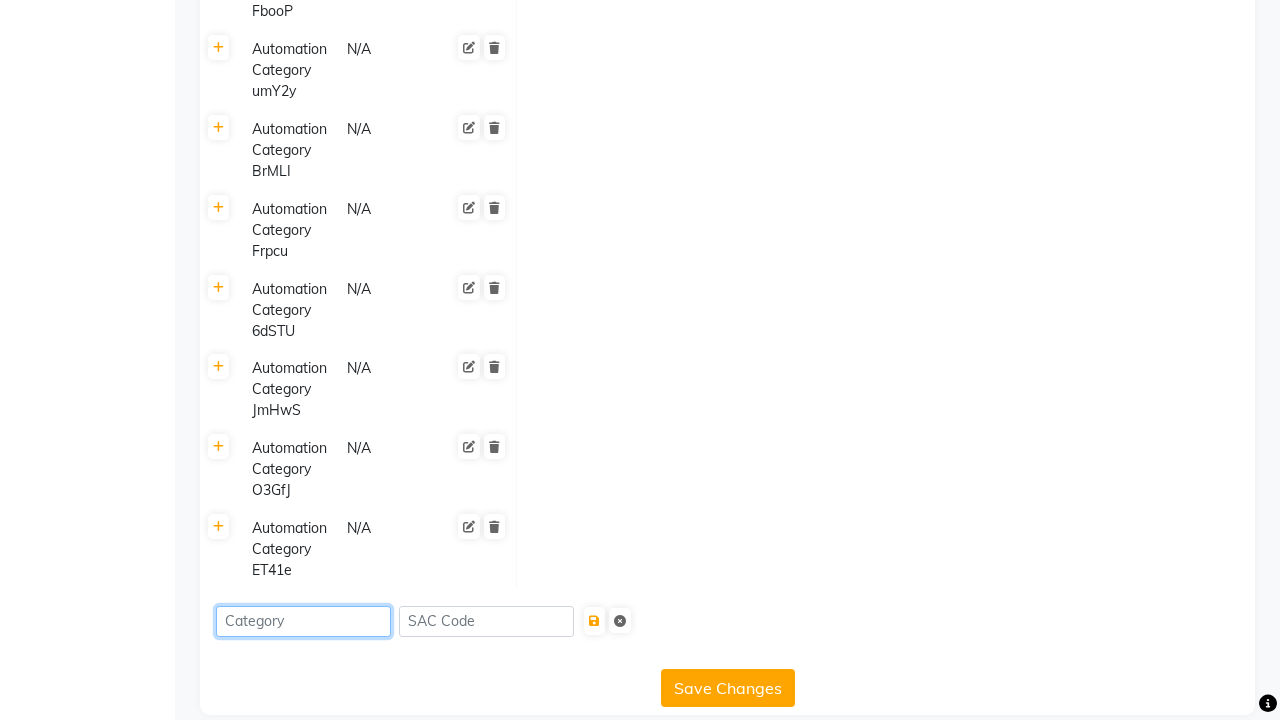 type on "Automation Category qGcwS" 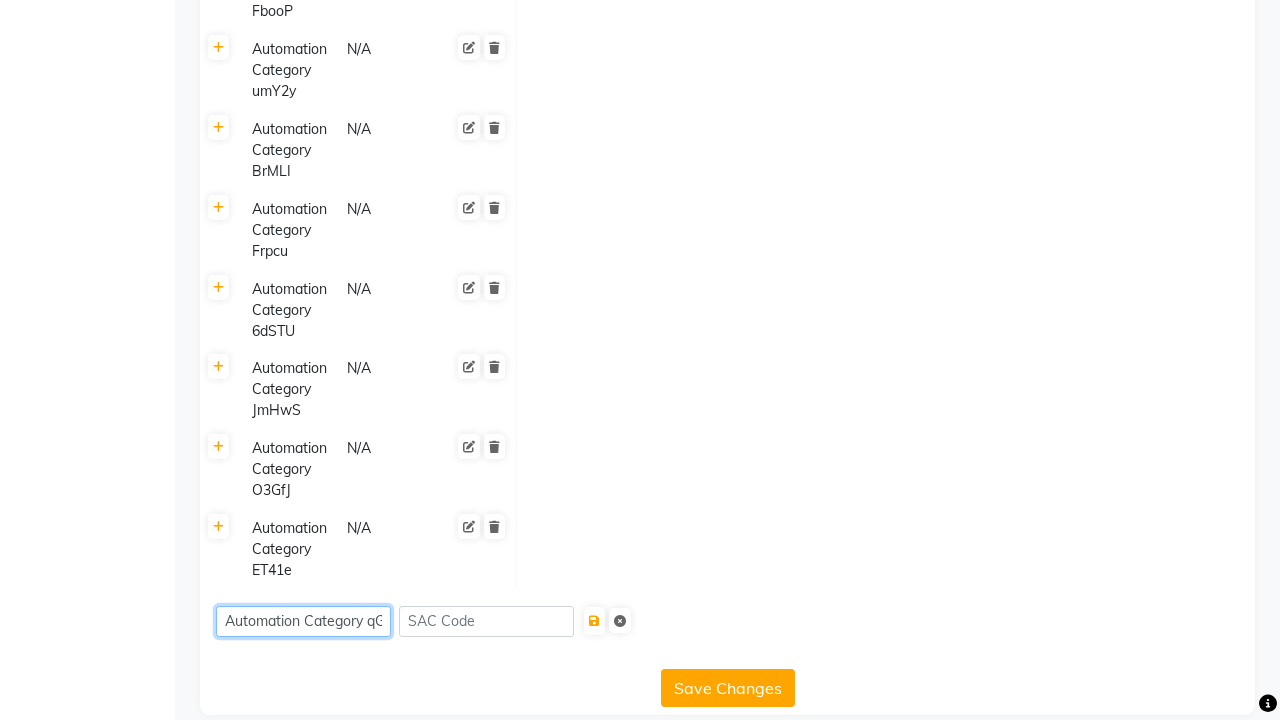 scroll, scrollTop: 0, scrollLeft: 15, axis: horizontal 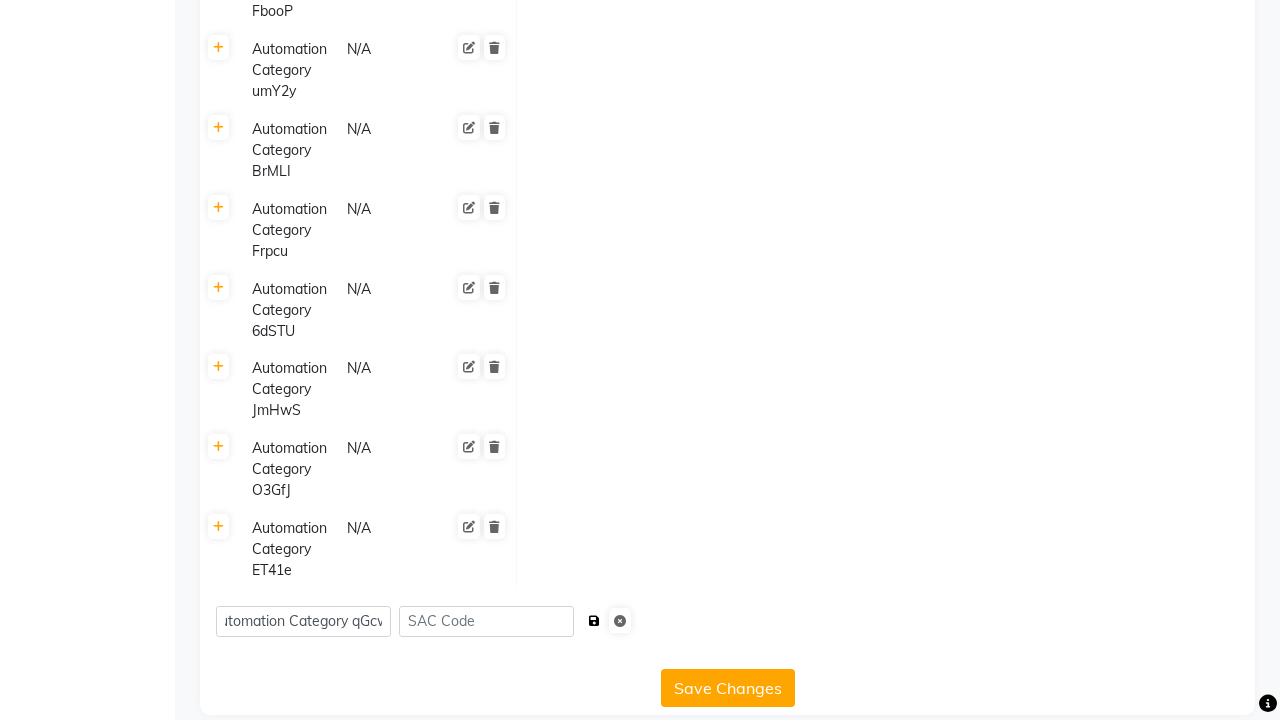 click at bounding box center (594, 621) 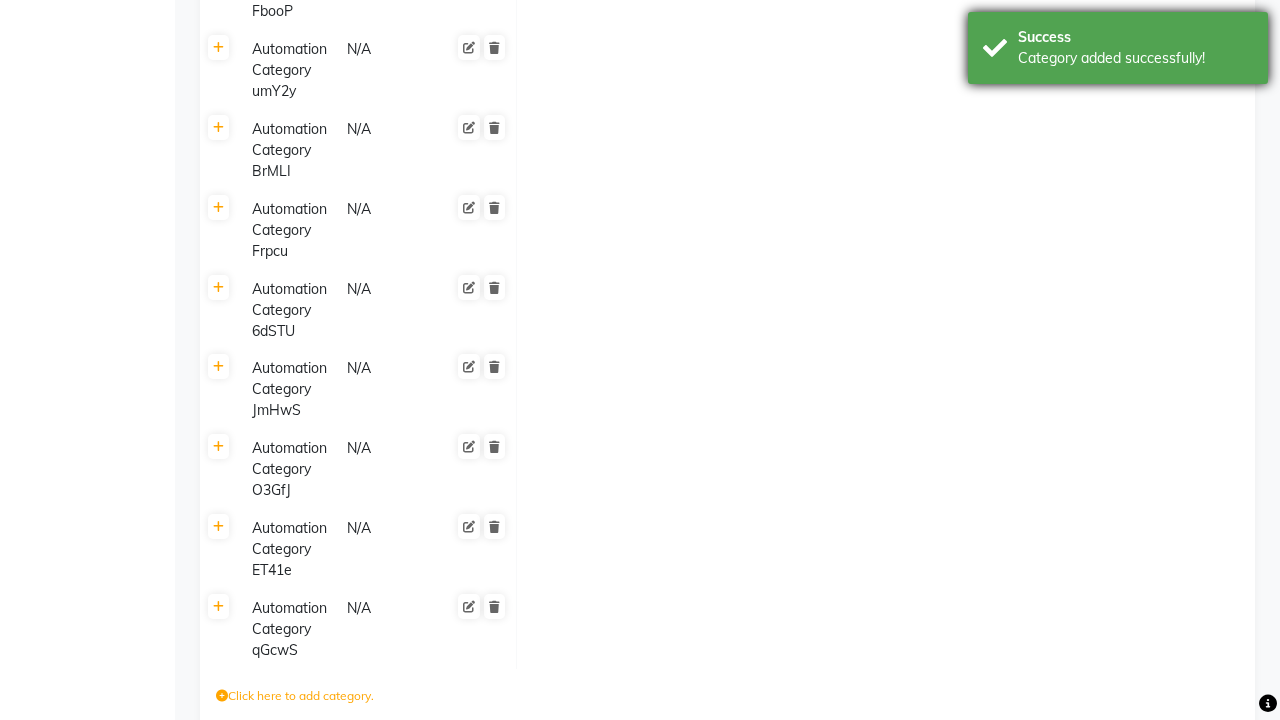 click on "Category added successfully!" at bounding box center [1135, 58] 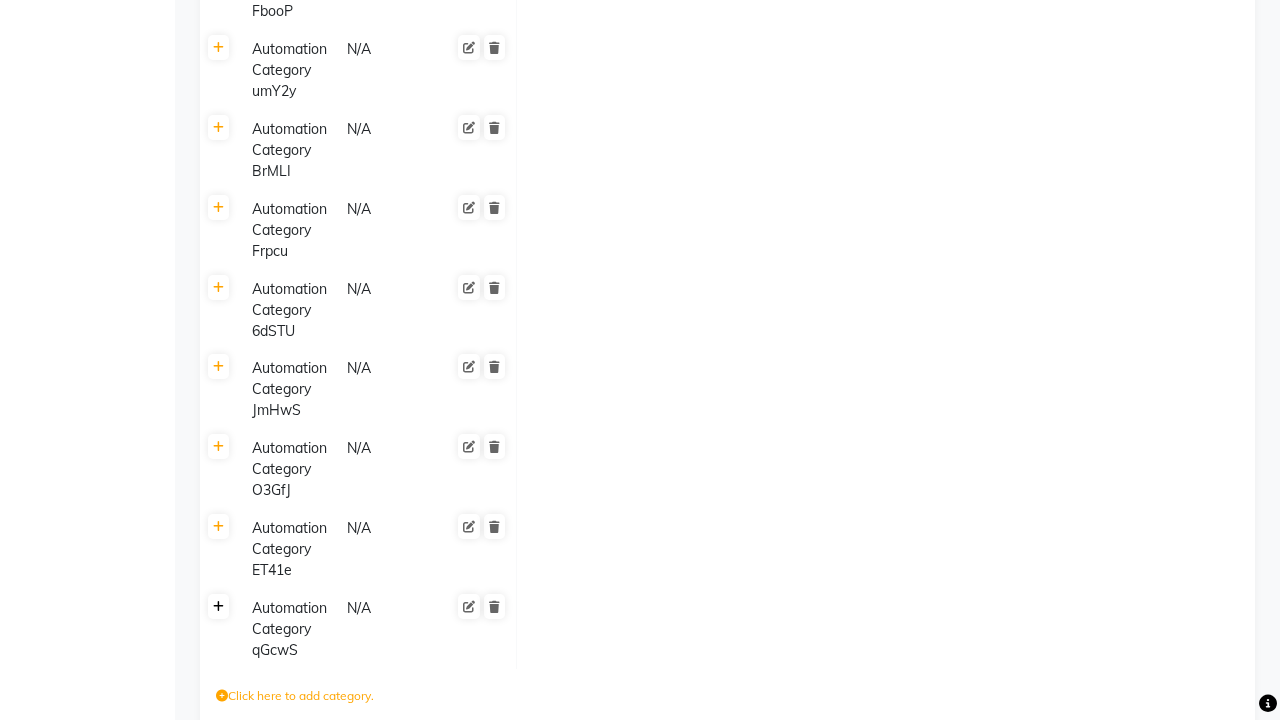 click 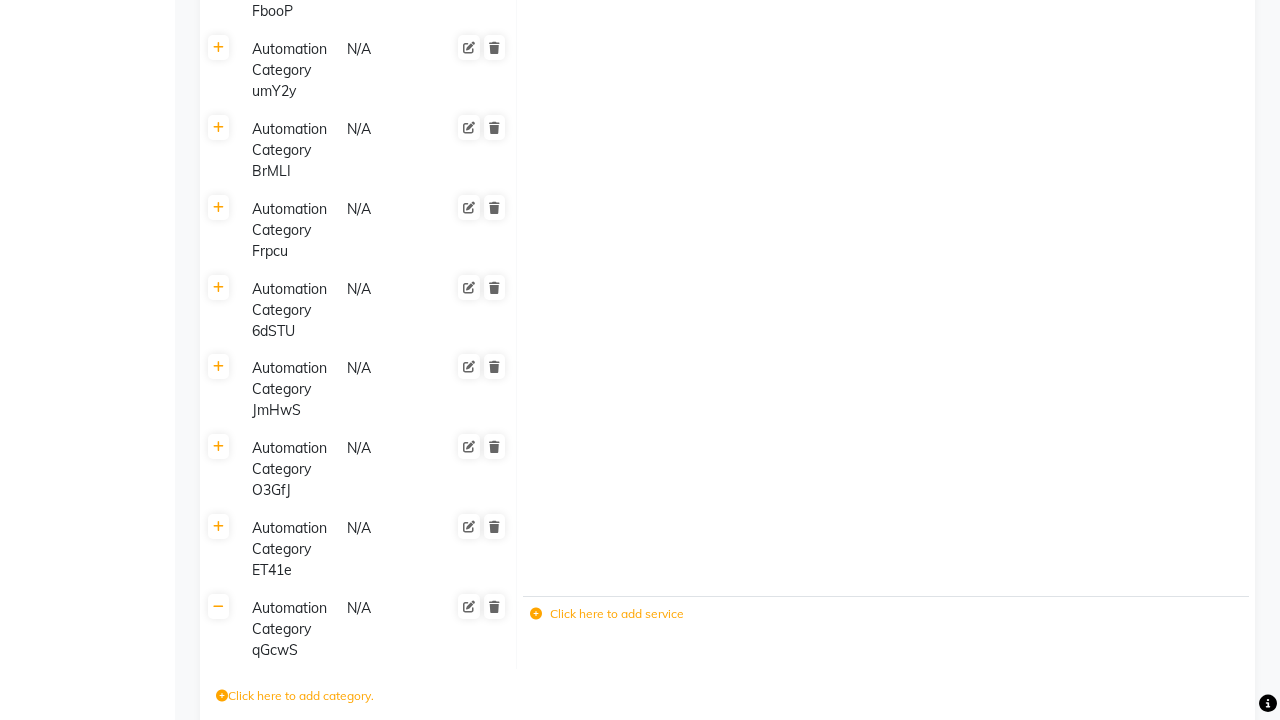 click 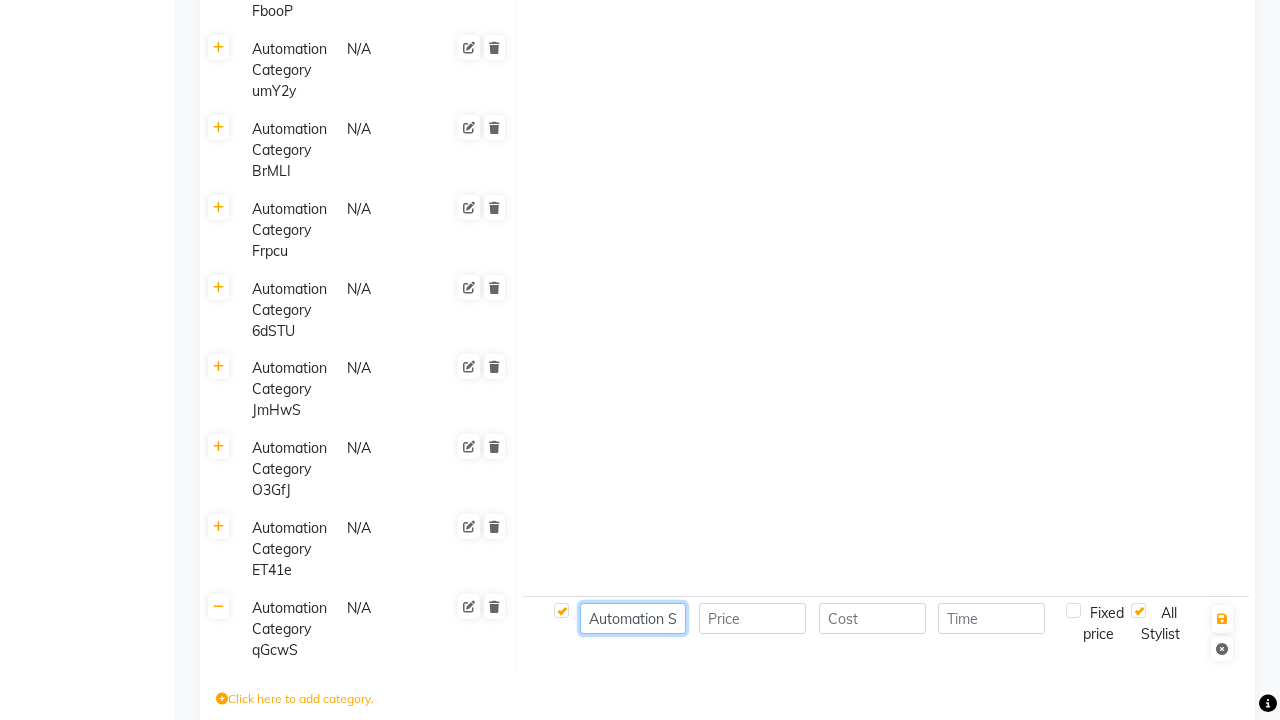 type on "Automation Service- Cwycd" 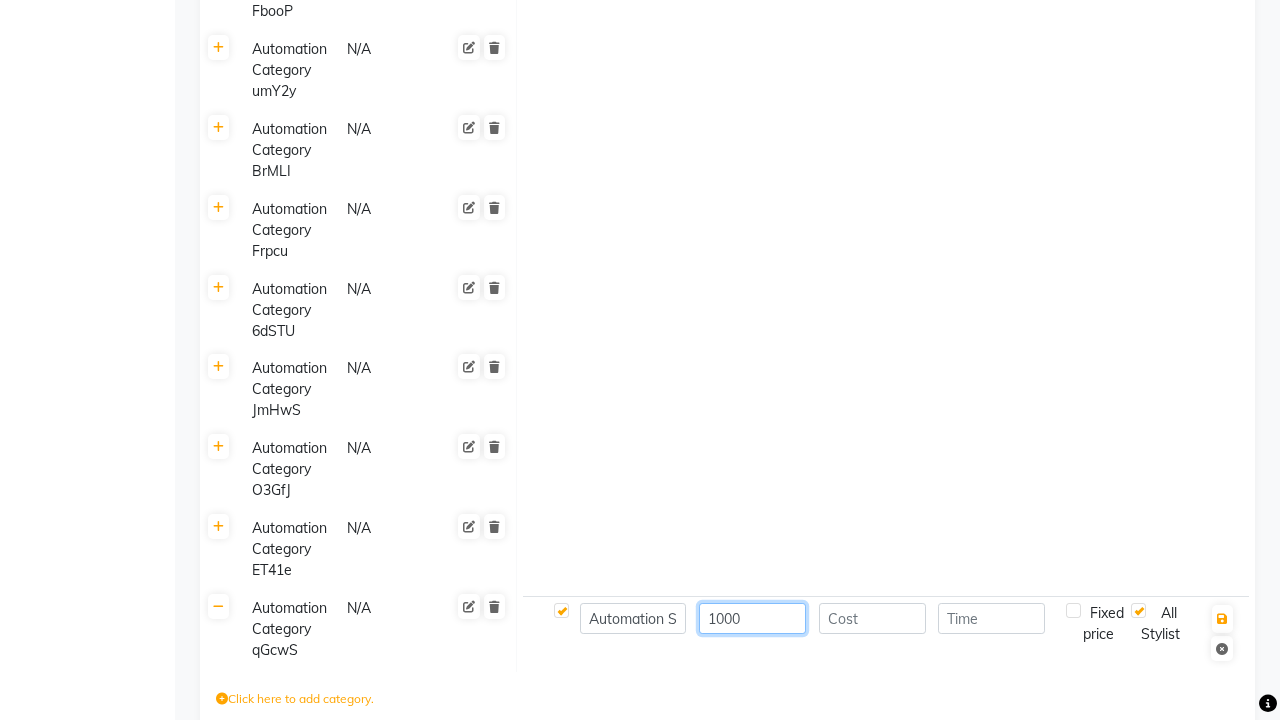 type on "1000" 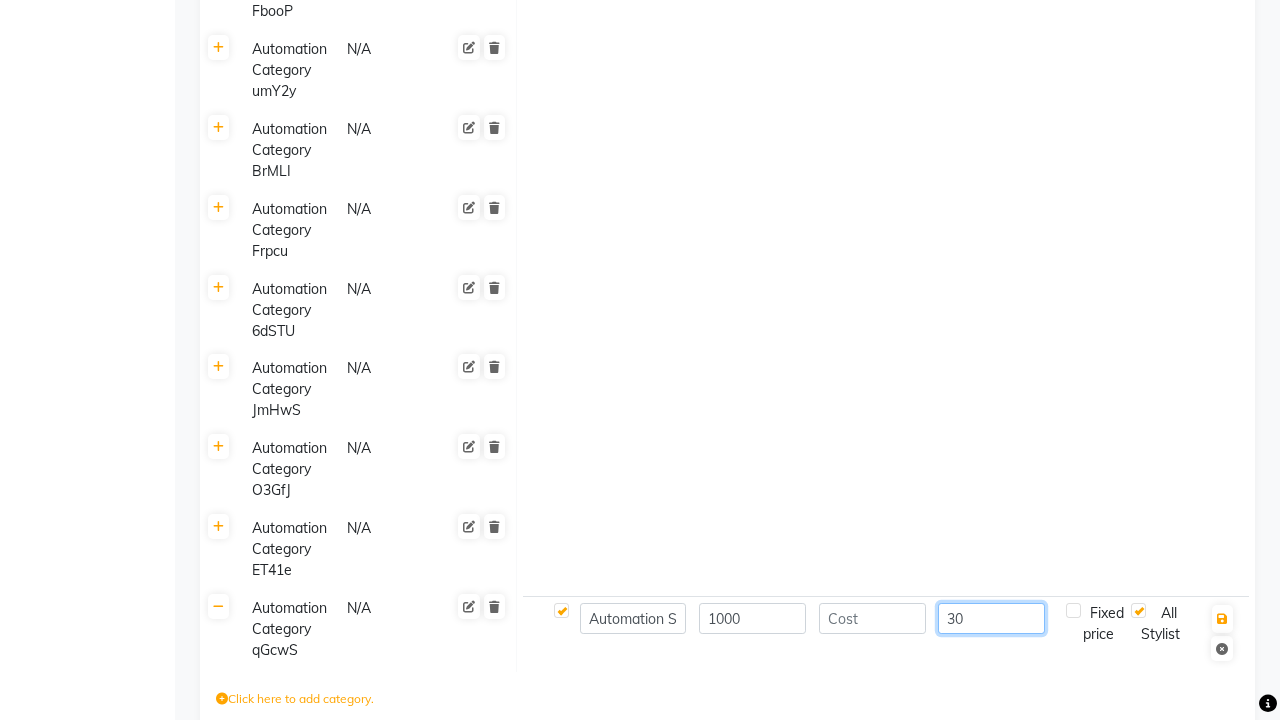 scroll, scrollTop: 0, scrollLeft: 0, axis: both 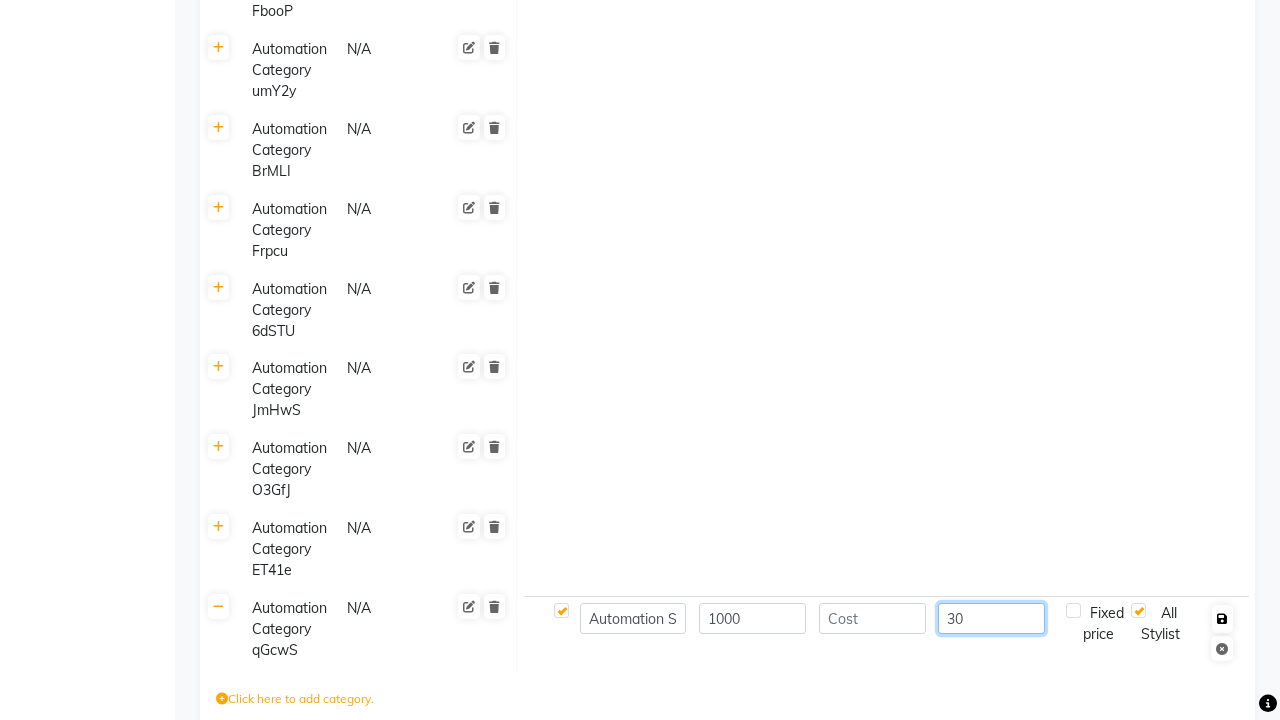 type on "30" 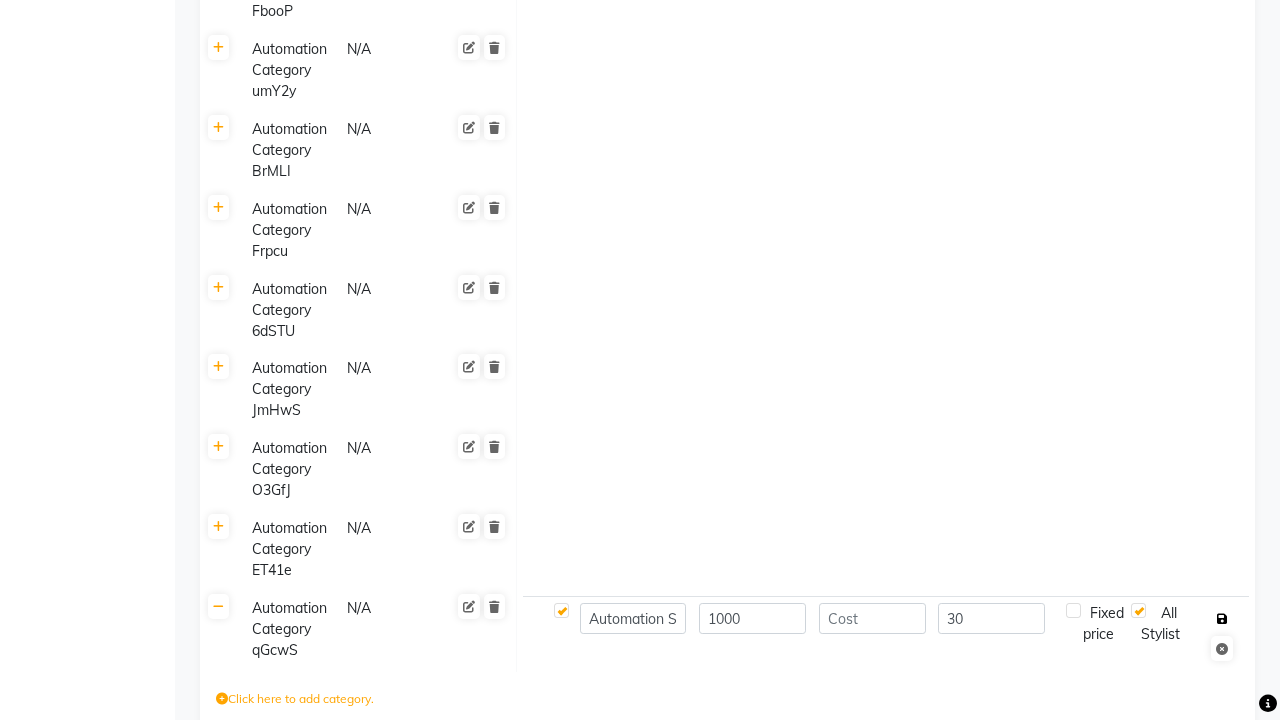click at bounding box center (1222, 619) 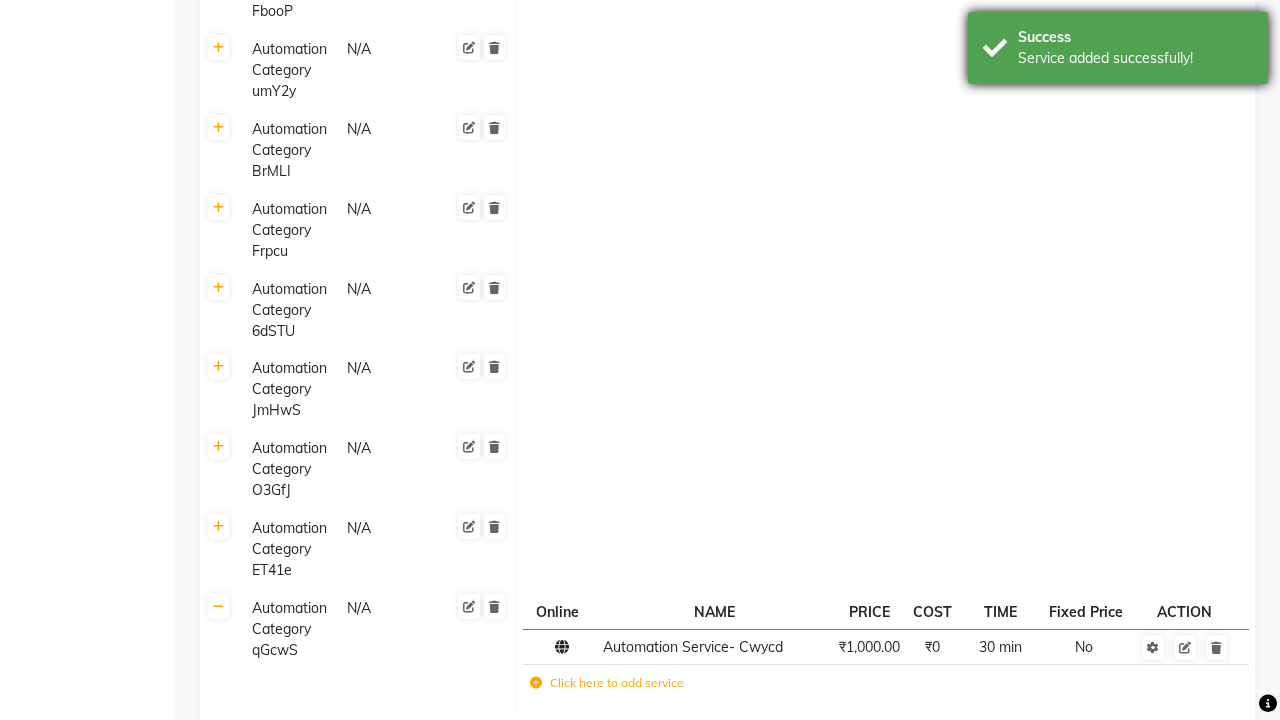 click on "Service added successfully!" at bounding box center [1135, 58] 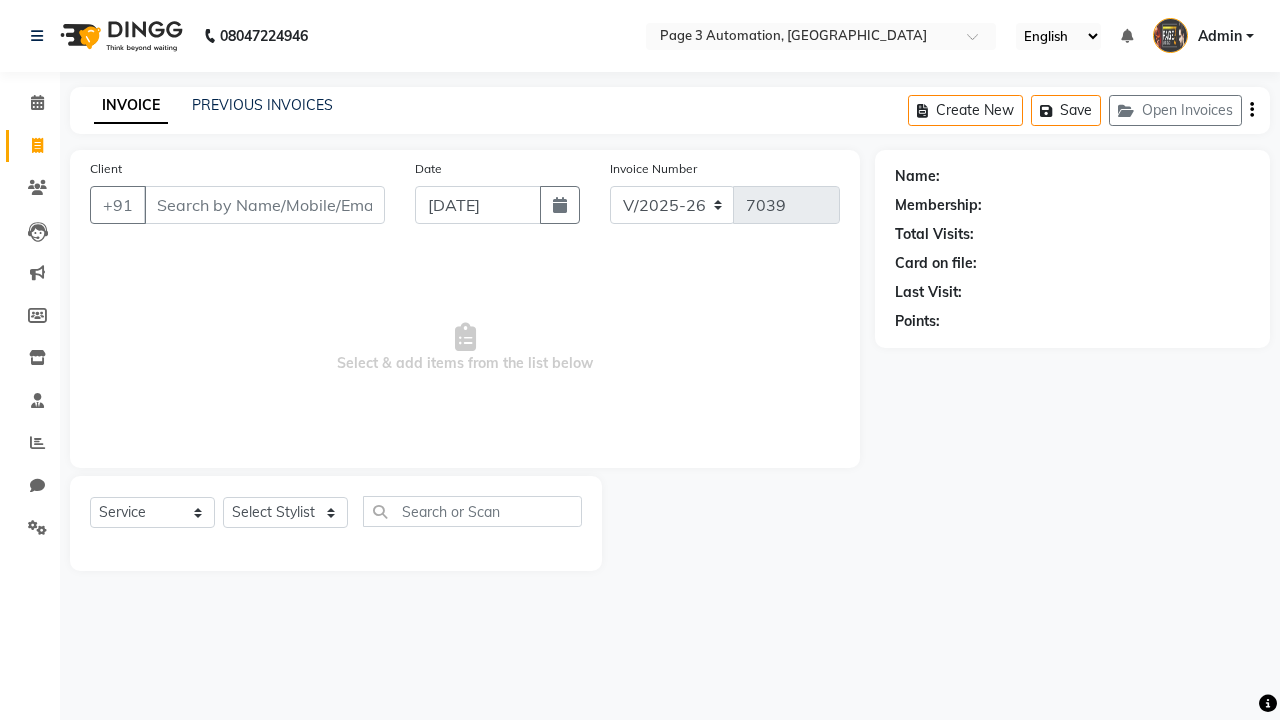 select on "2774" 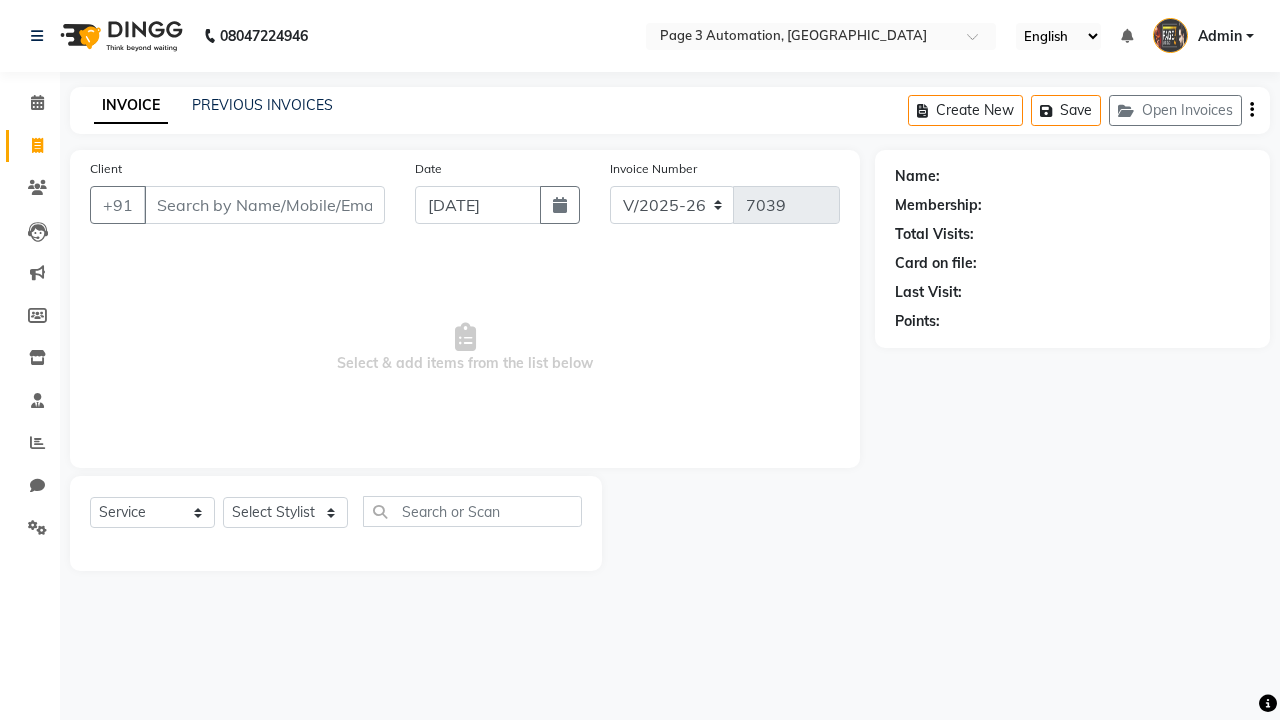 scroll, scrollTop: 0, scrollLeft: 0, axis: both 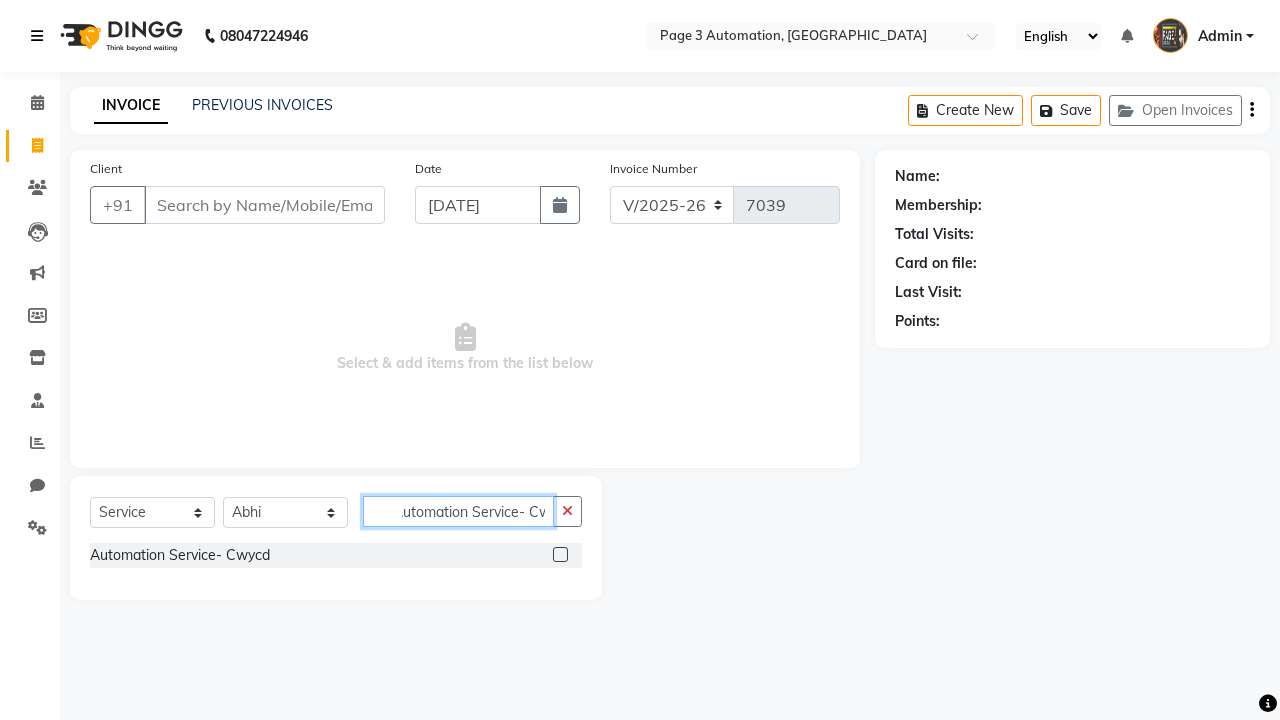 type on "Automation Service- Cwycd" 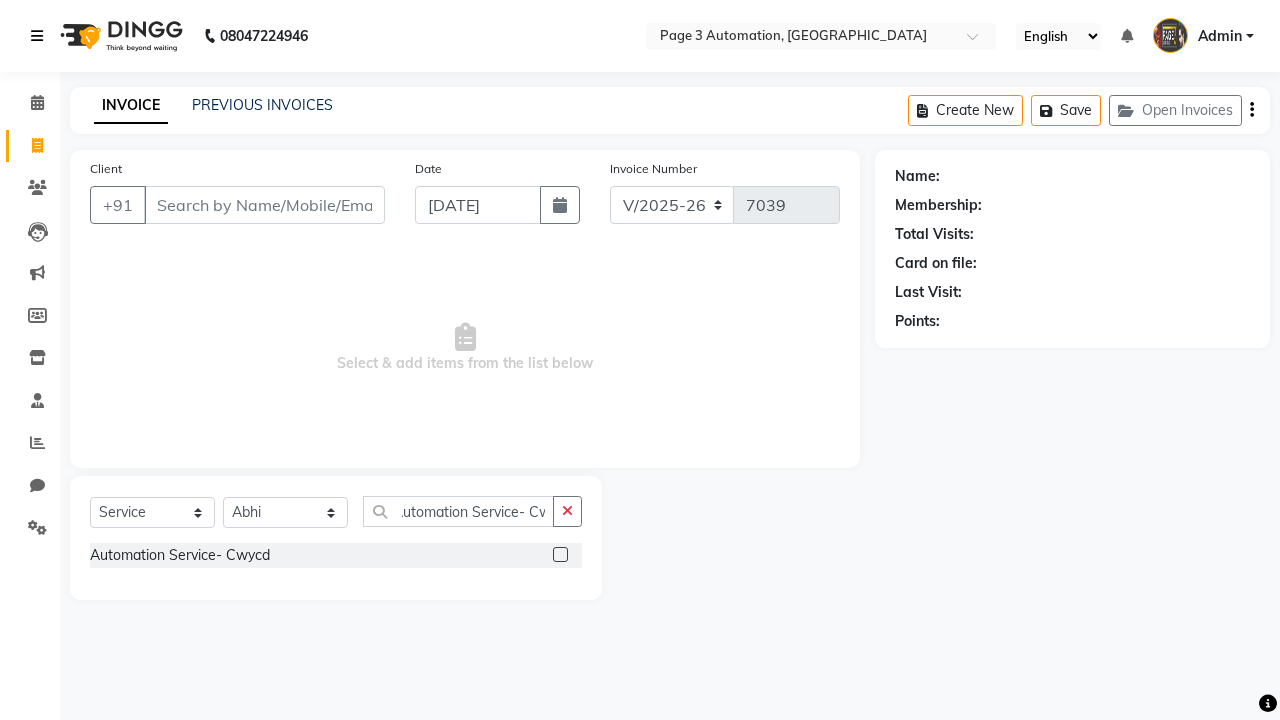 click at bounding box center (37, 36) 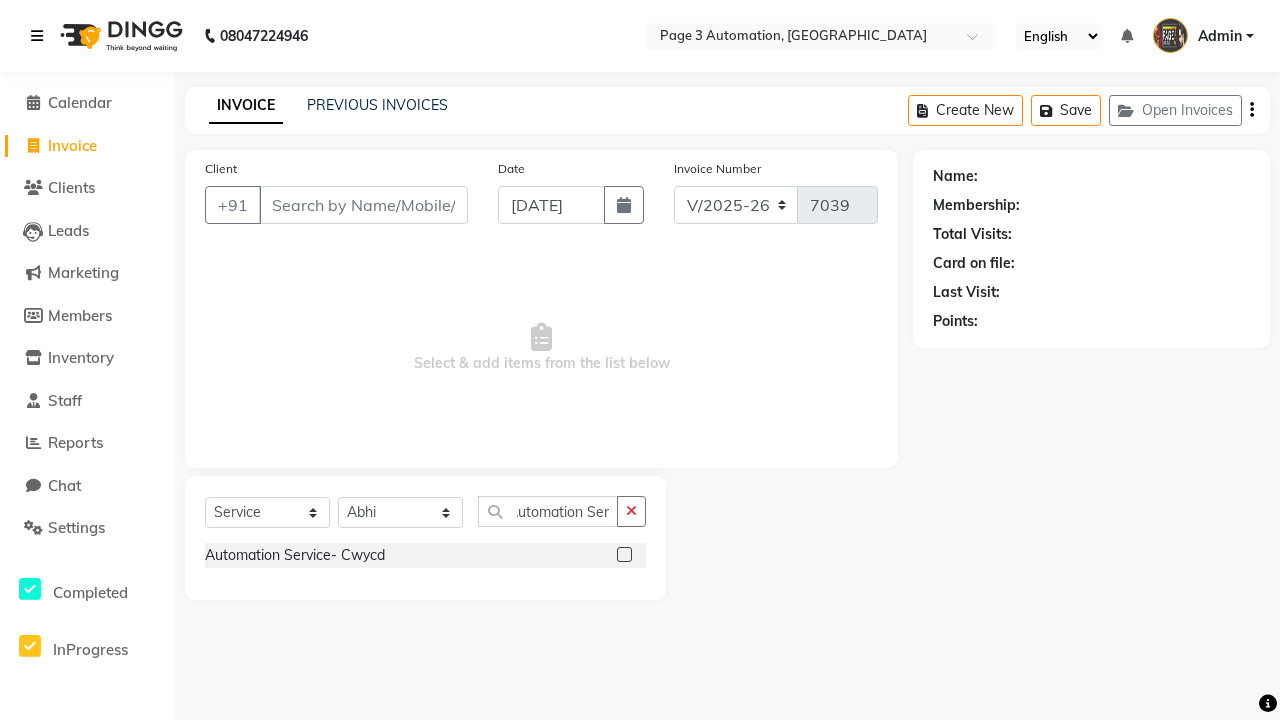 scroll, scrollTop: 0, scrollLeft: 0, axis: both 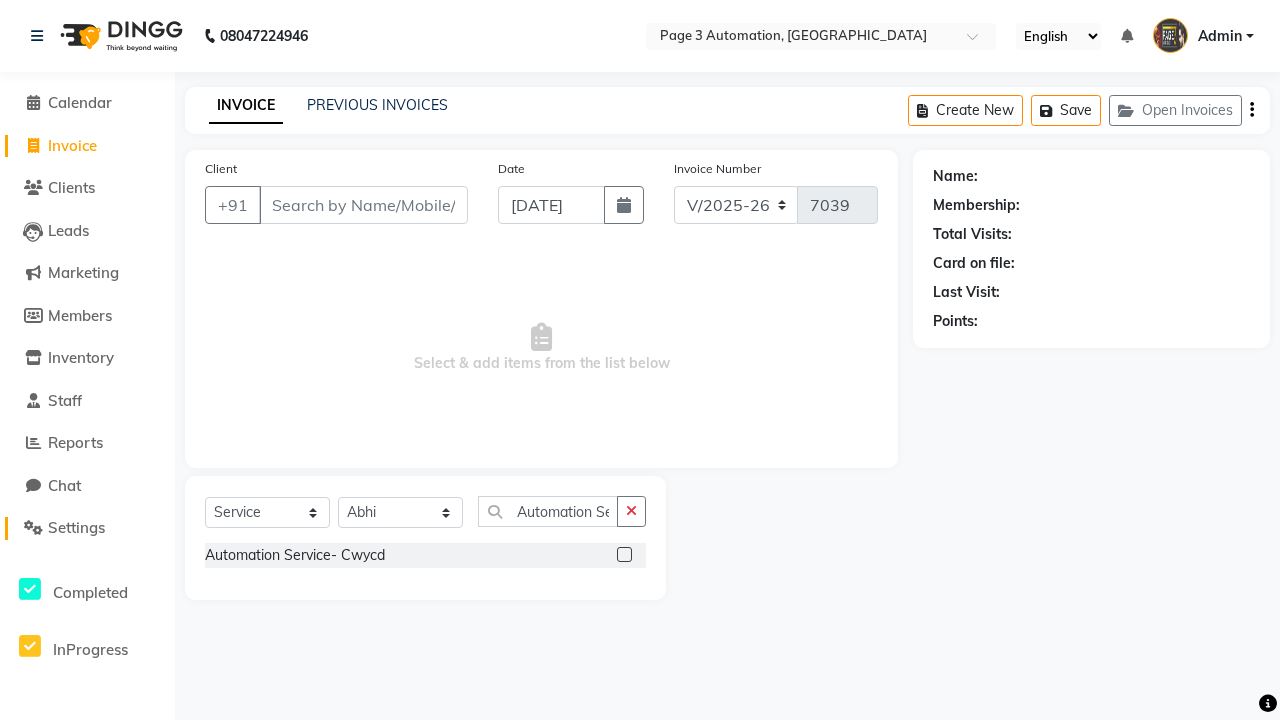 click on "Settings" 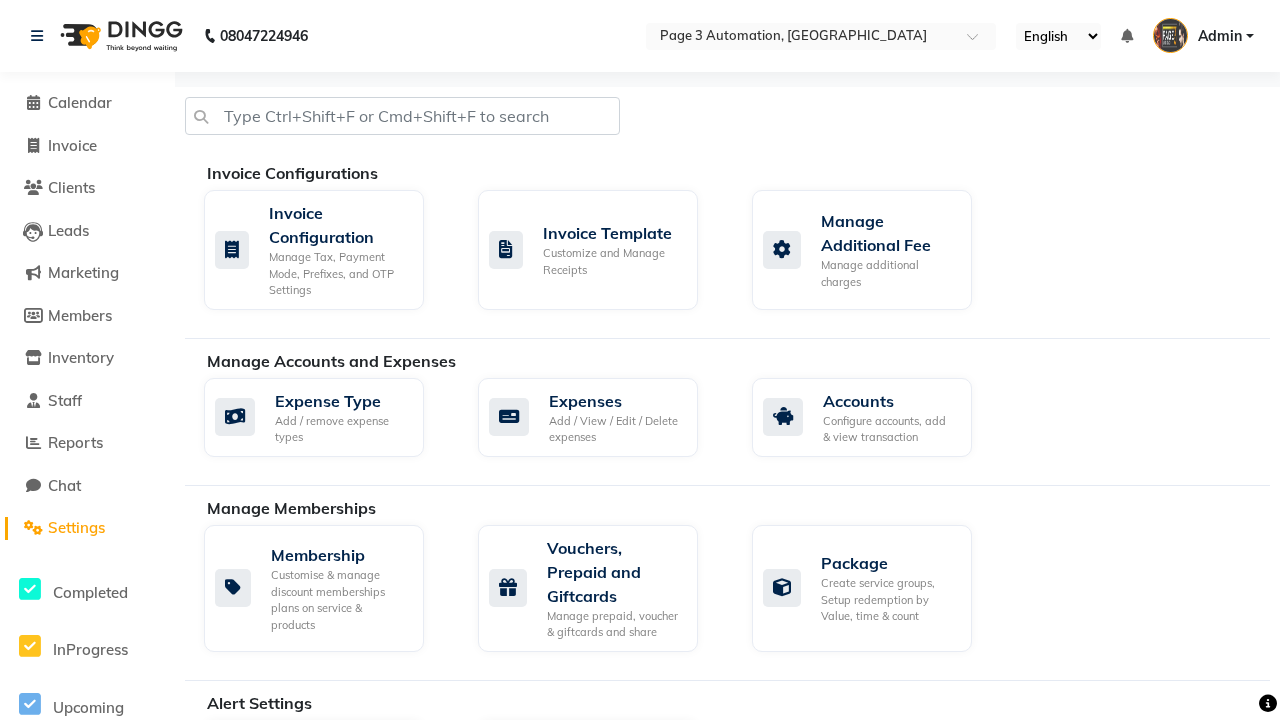 click on "Services" 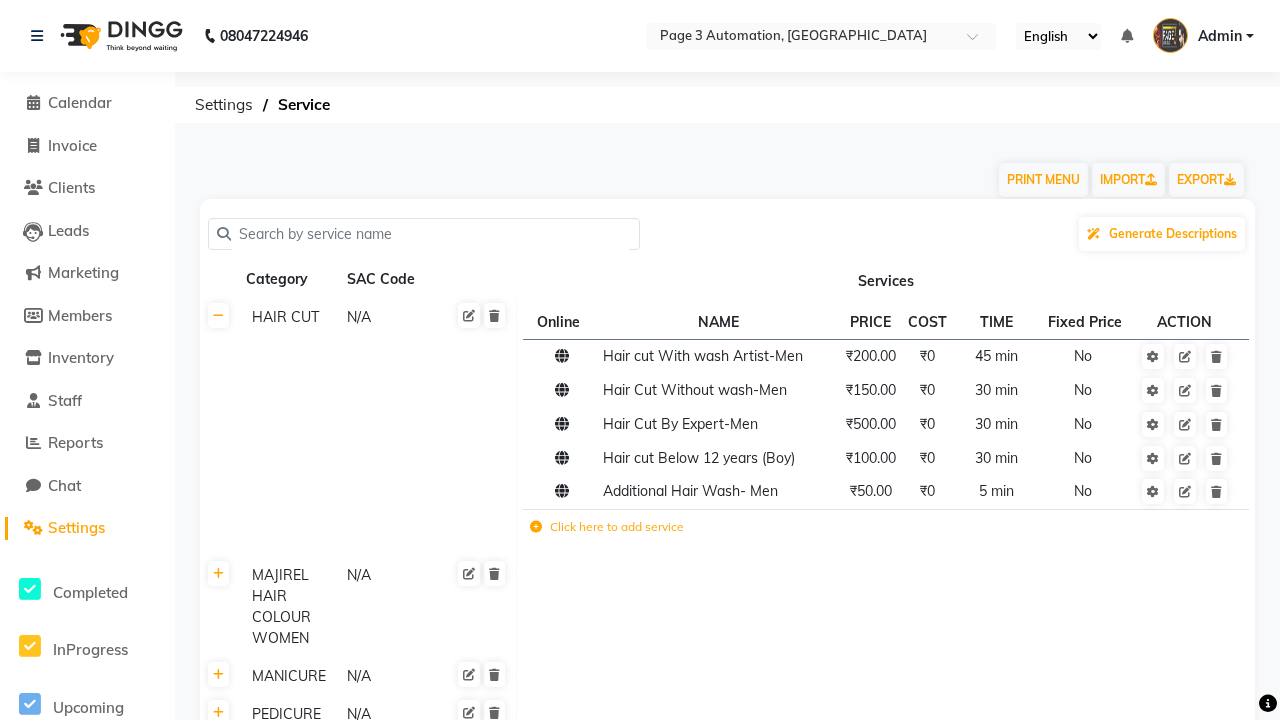 click 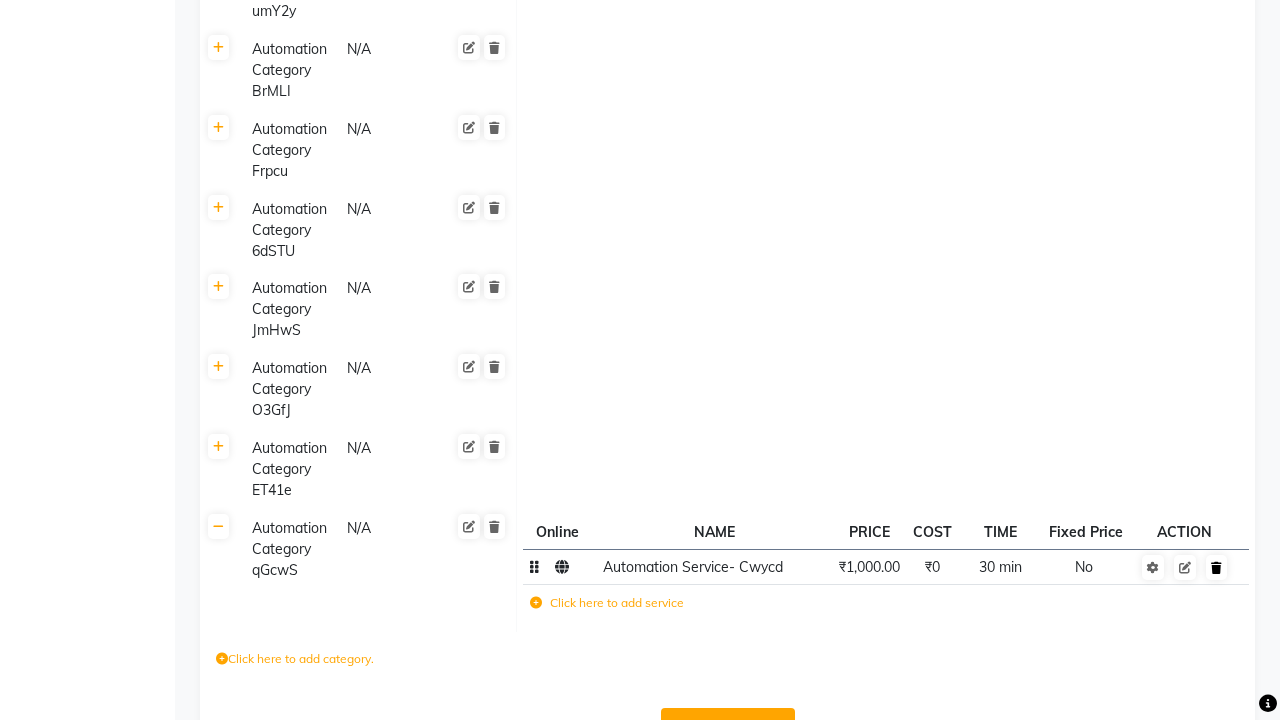 click 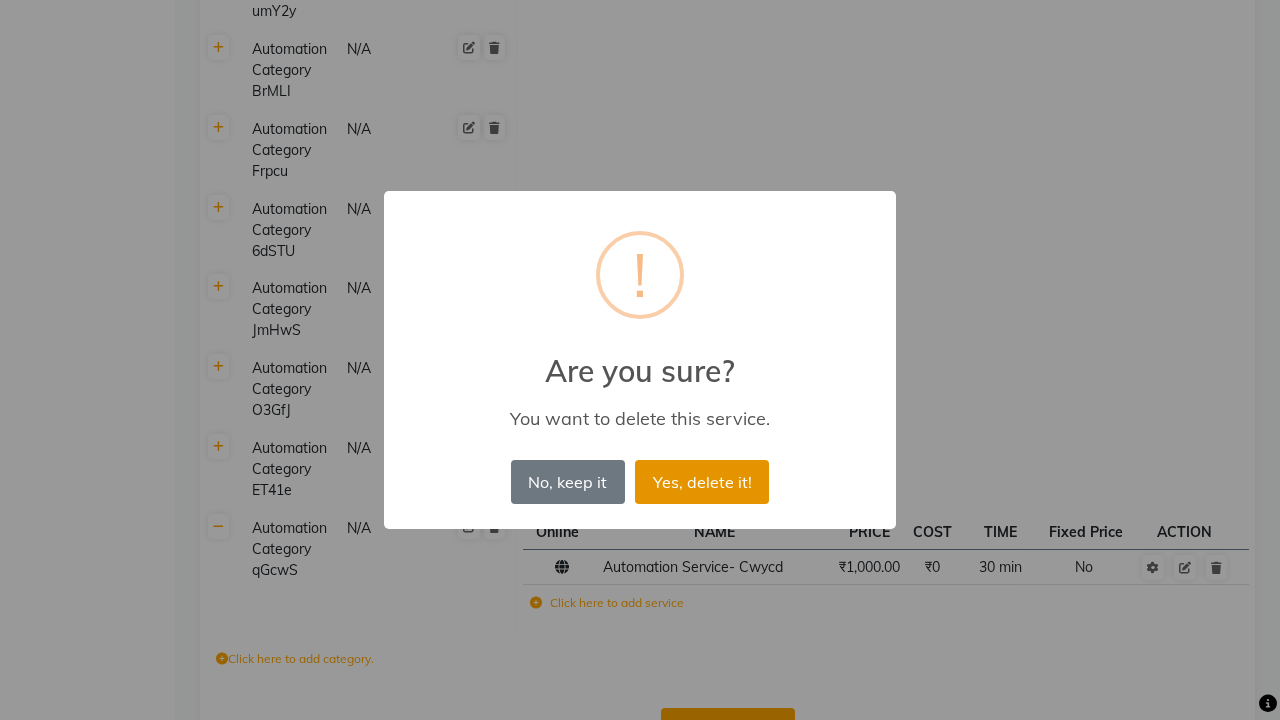 click on "Yes, delete it!" at bounding box center [702, 482] 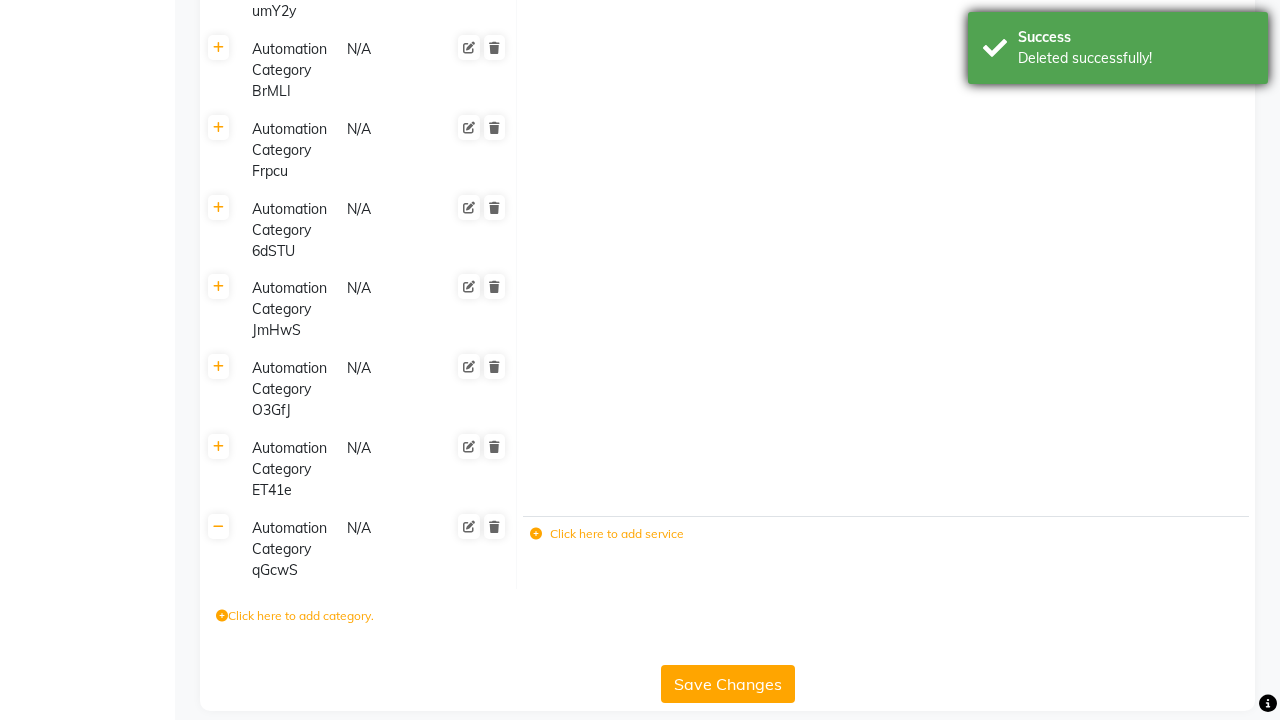 click on "Deleted successfully!" at bounding box center [1135, 58] 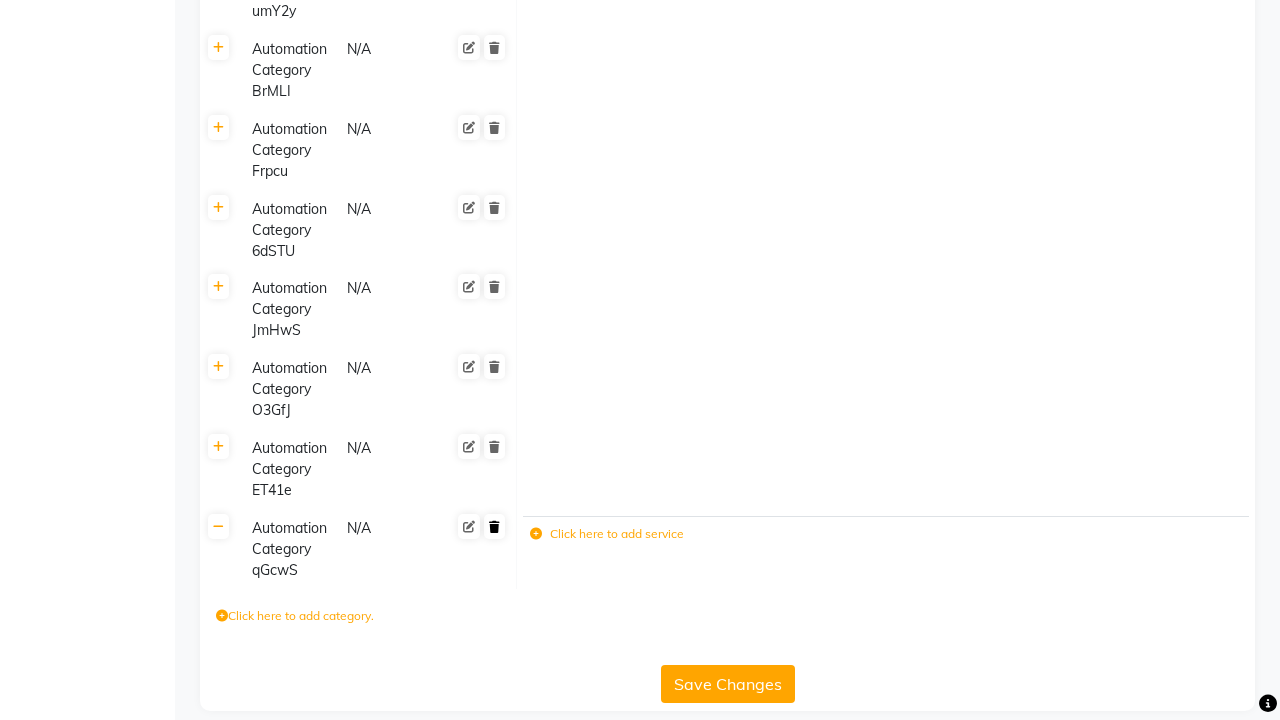 click 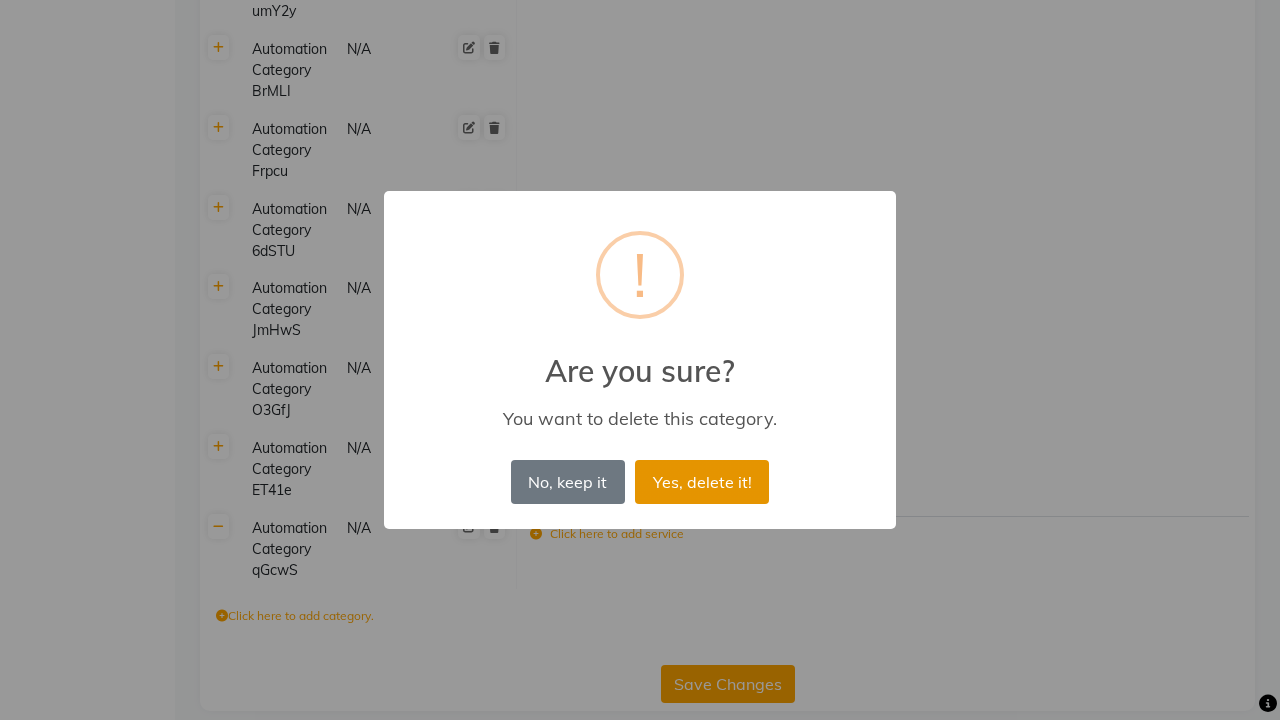 click on "Yes, delete it!" at bounding box center (702, 482) 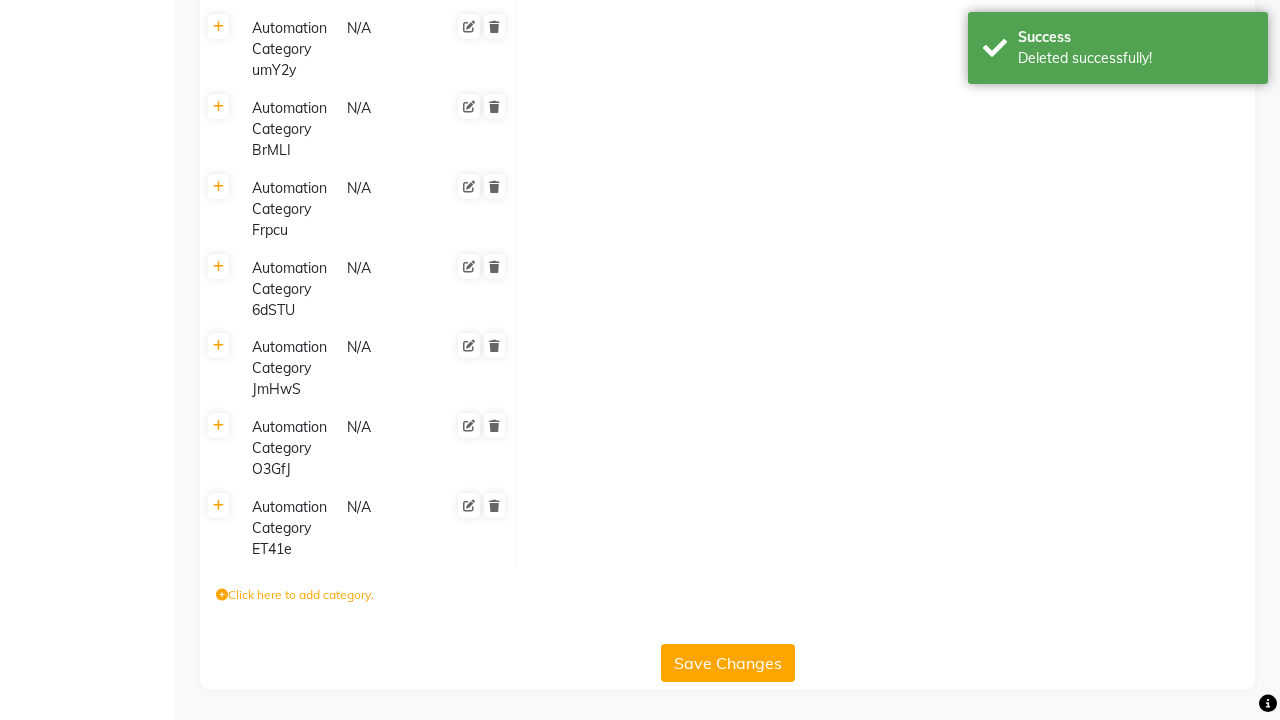 scroll, scrollTop: 9474, scrollLeft: 0, axis: vertical 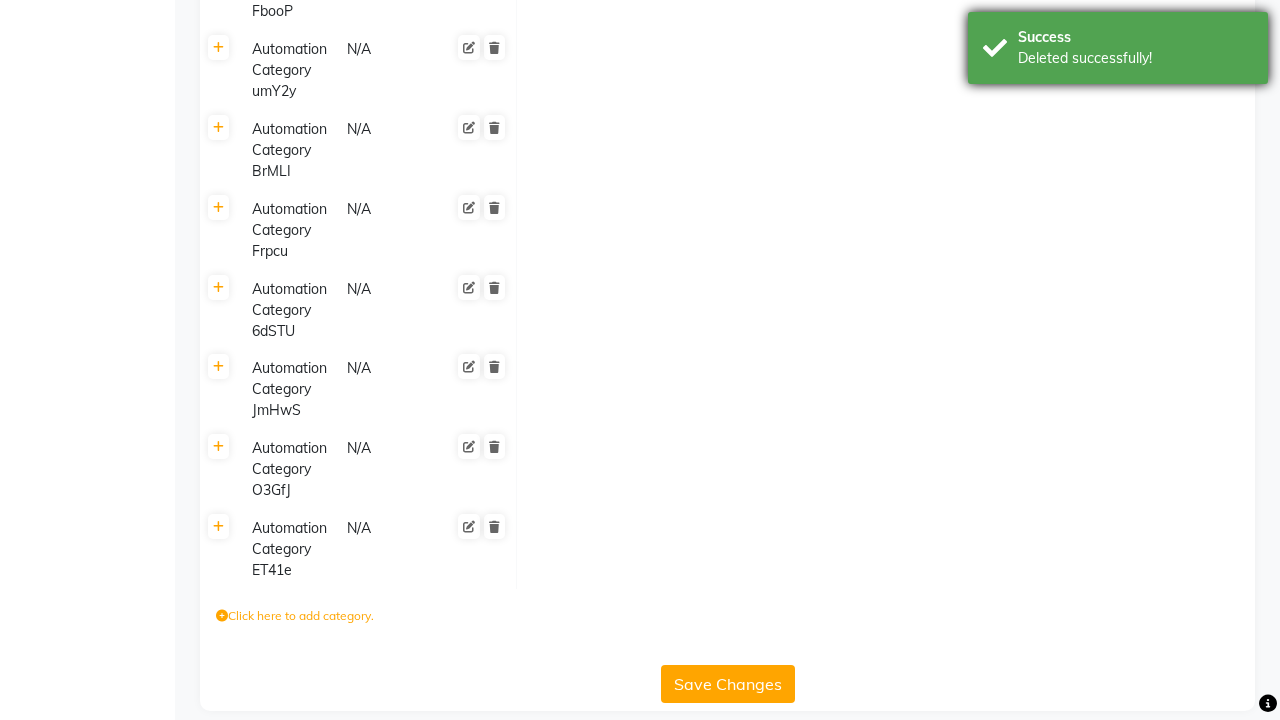 click on "Deleted successfully!" at bounding box center [1135, 58] 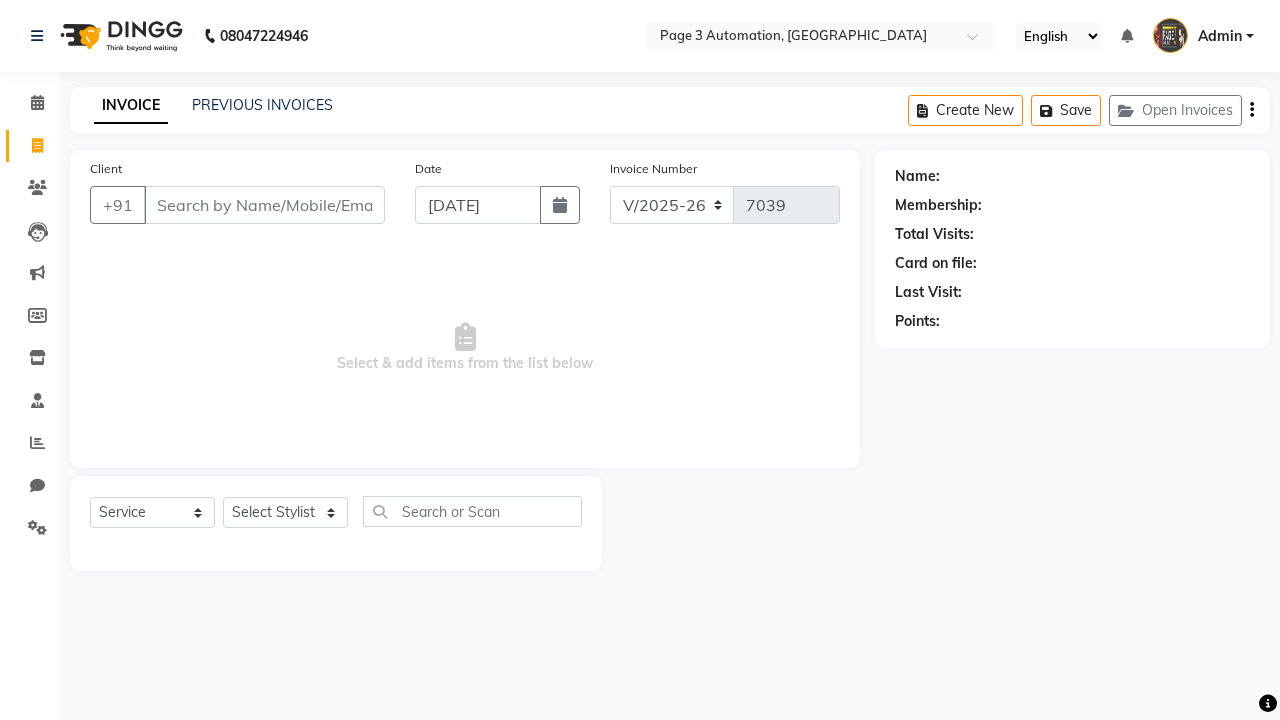 select on "2774" 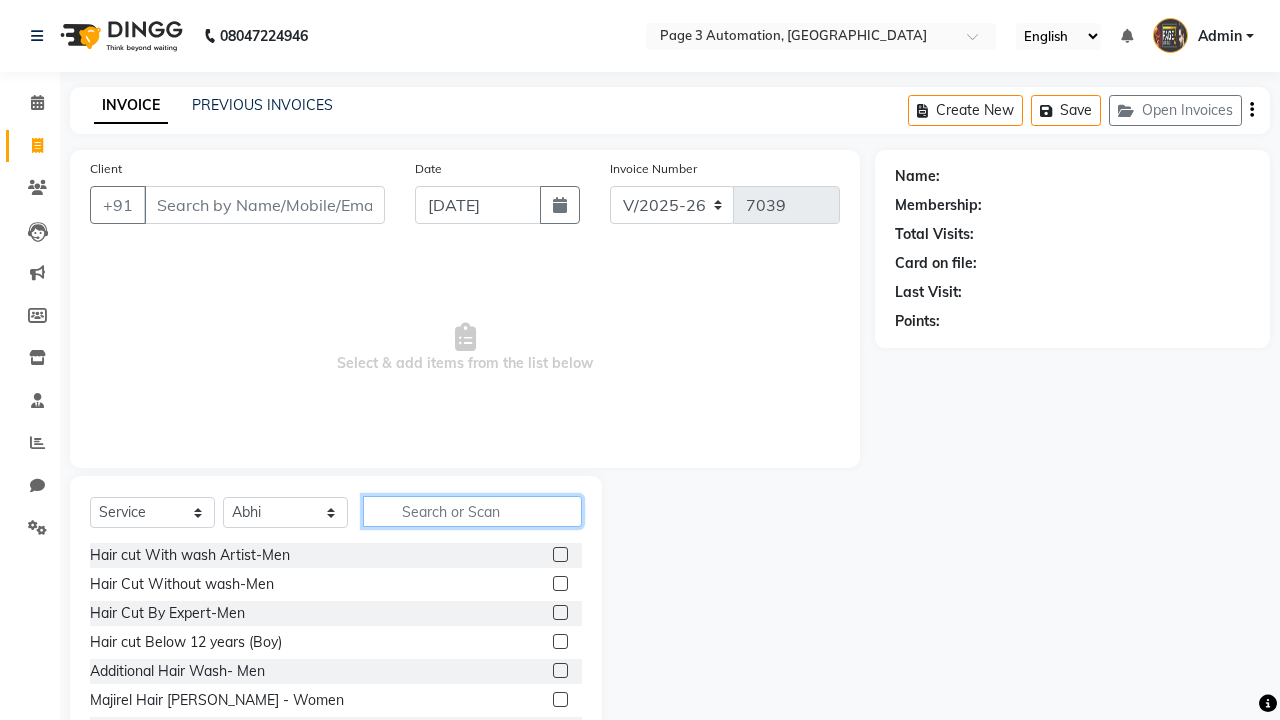 type on "Automation Service- Cwycd" 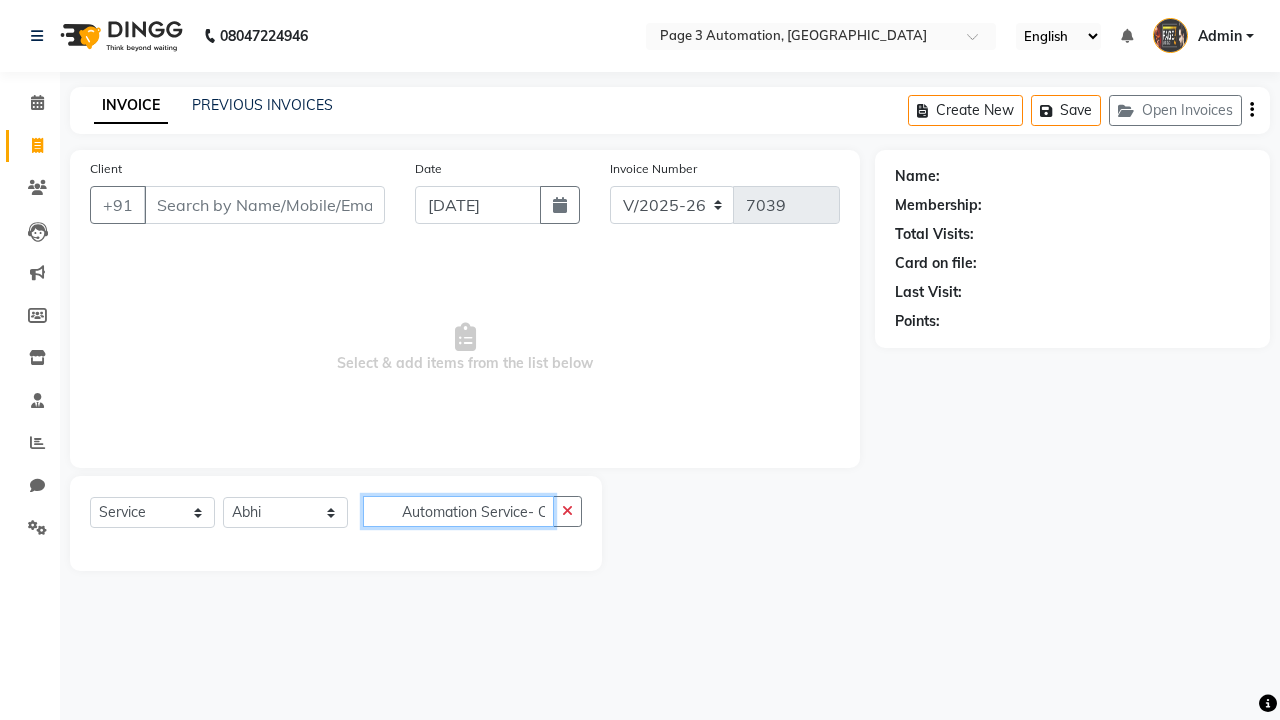 scroll, scrollTop: 0, scrollLeft: 9, axis: horizontal 